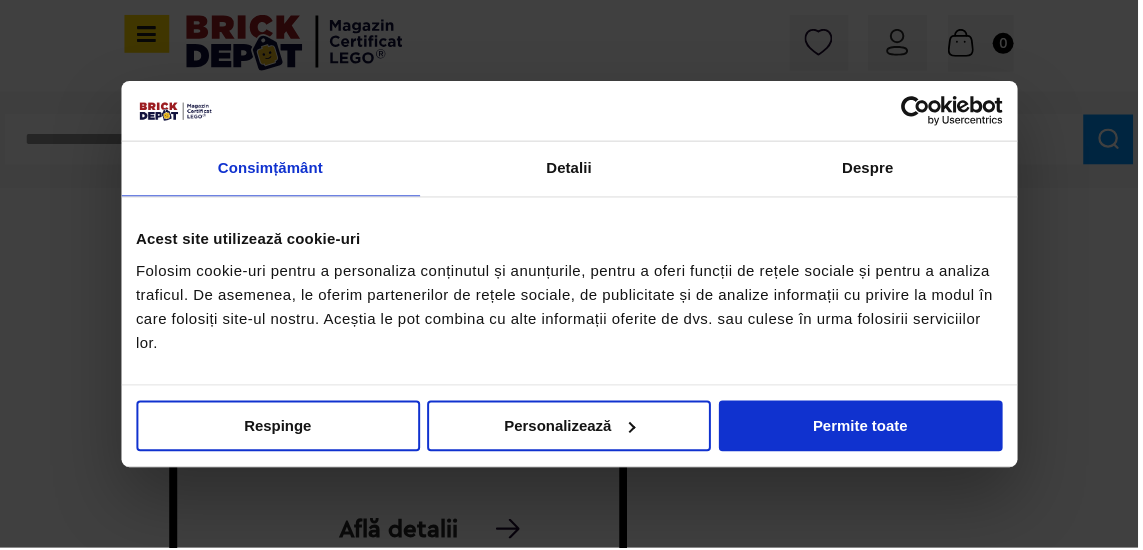 scroll, scrollTop: 0, scrollLeft: 0, axis: both 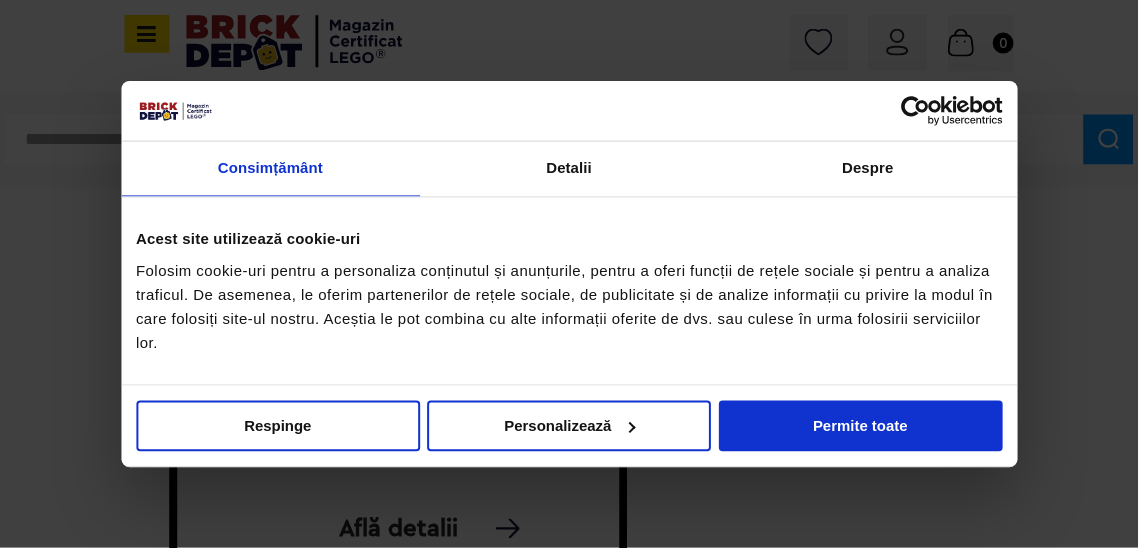click on "Permite toate" at bounding box center (864, 427) 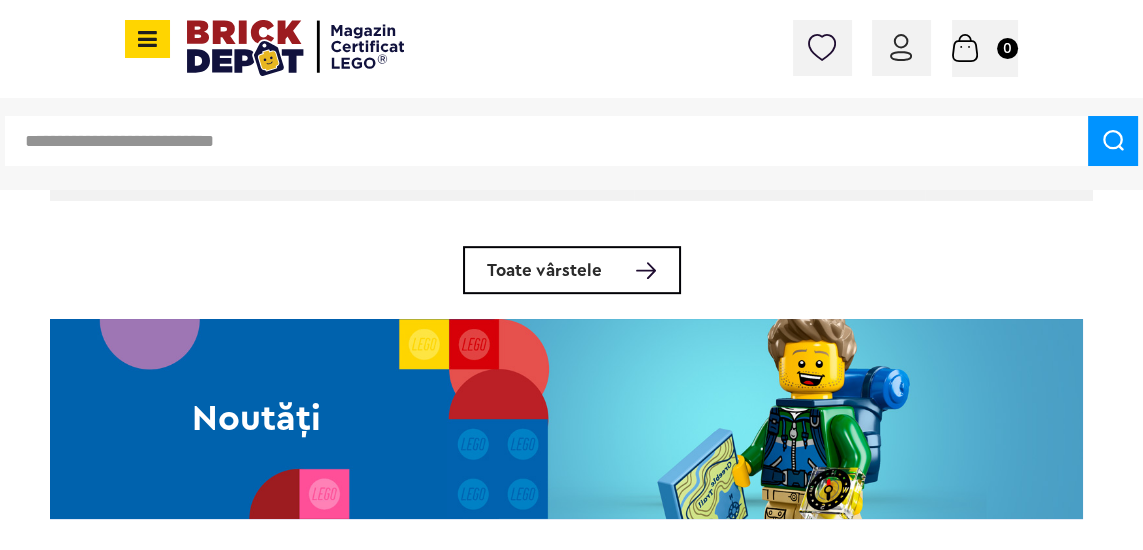scroll, scrollTop: 1014, scrollLeft: 0, axis: vertical 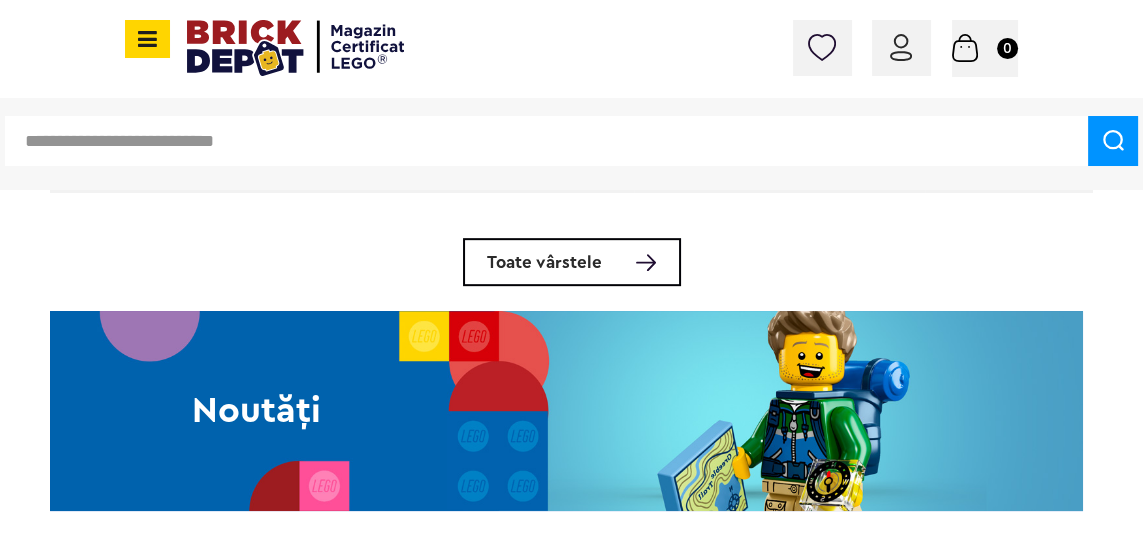 click at bounding box center [566, 411] 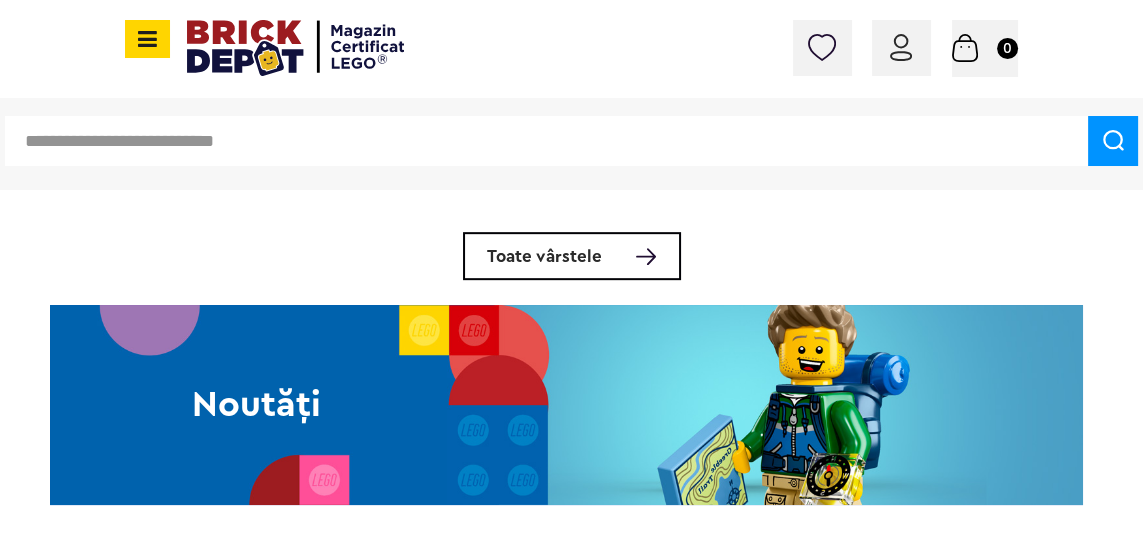 scroll, scrollTop: 1078, scrollLeft: 0, axis: vertical 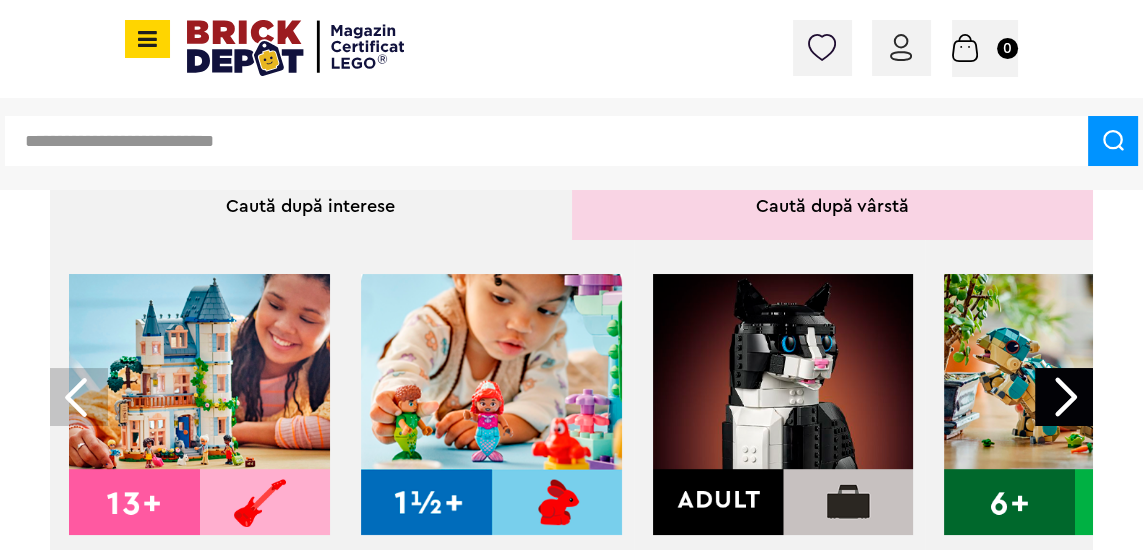 click at bounding box center (491, 404) 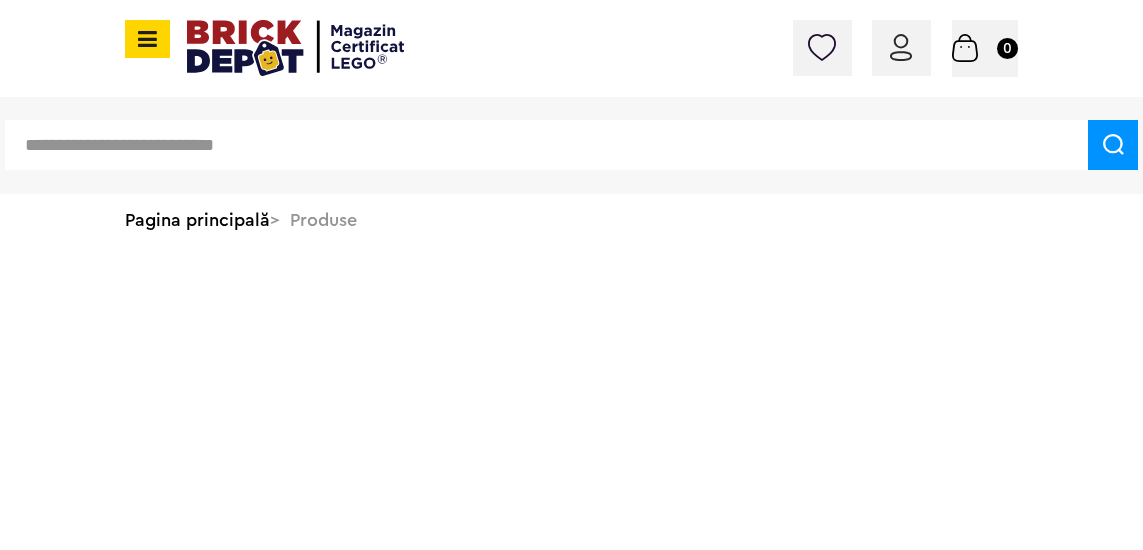 scroll, scrollTop: 0, scrollLeft: 0, axis: both 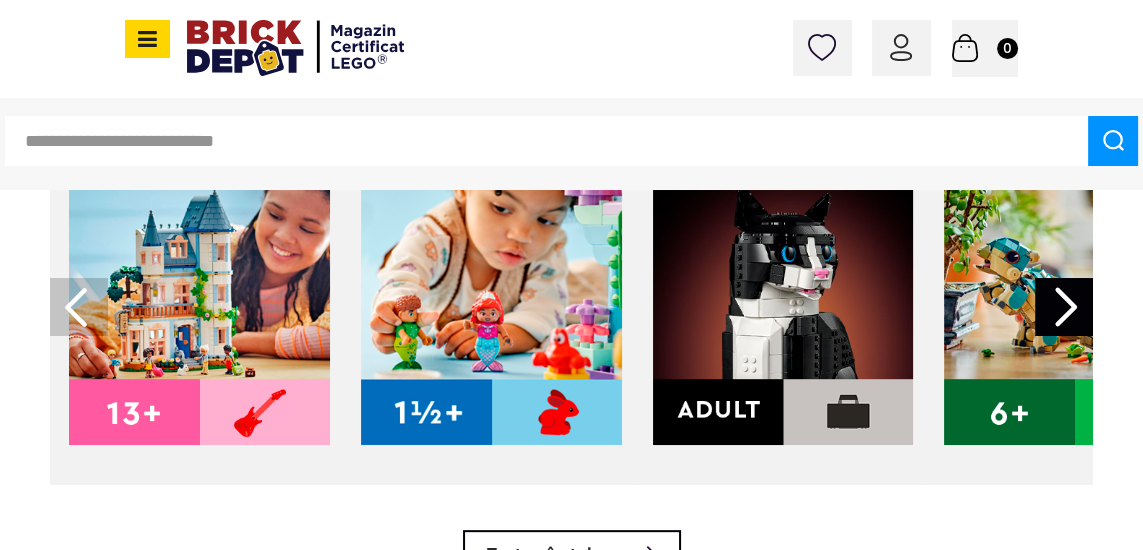 click at bounding box center [491, 314] 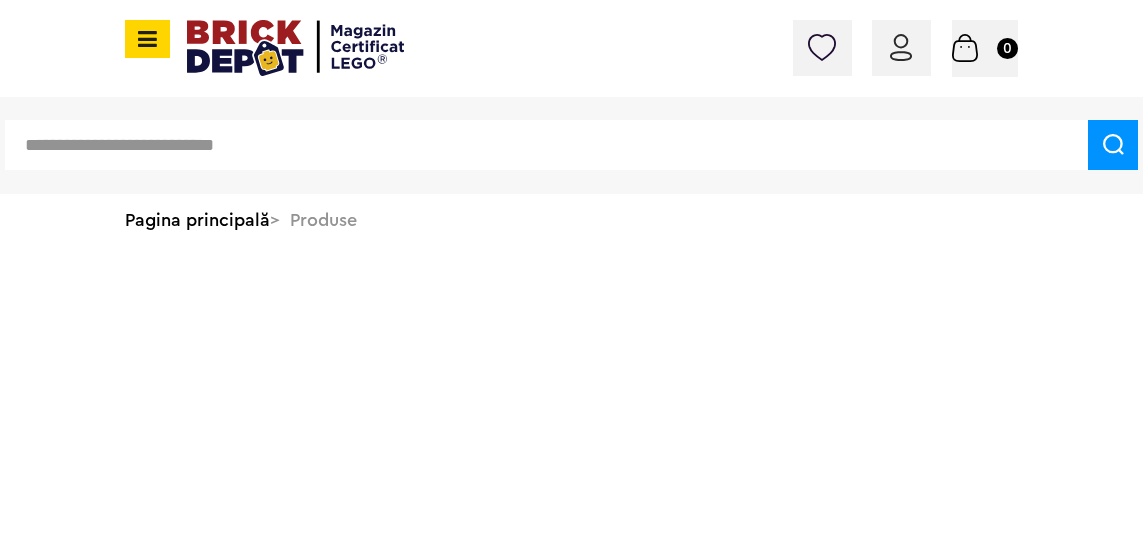 scroll, scrollTop: 0, scrollLeft: 0, axis: both 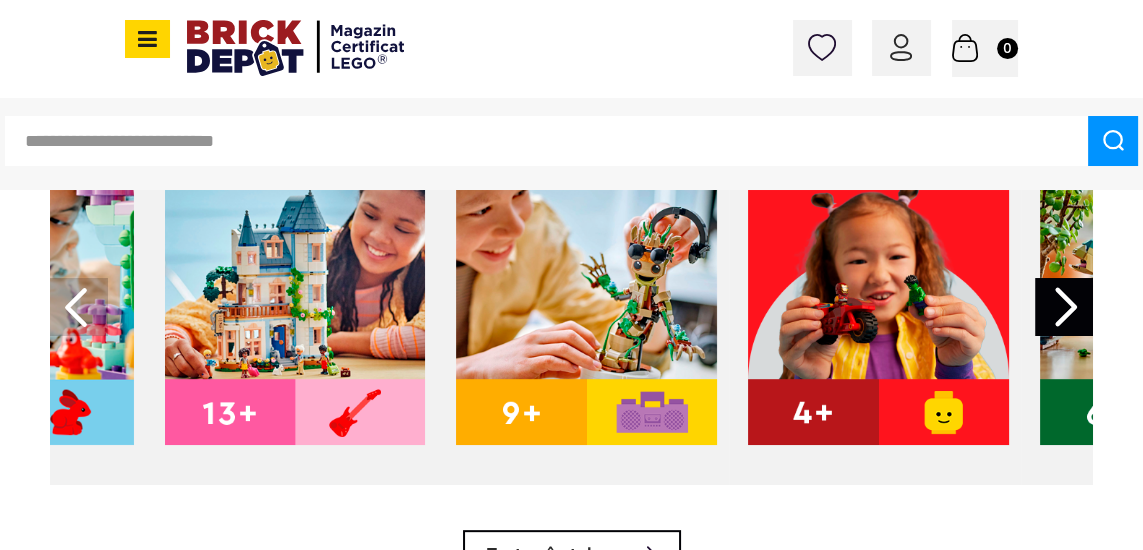 click at bounding box center [586, 314] 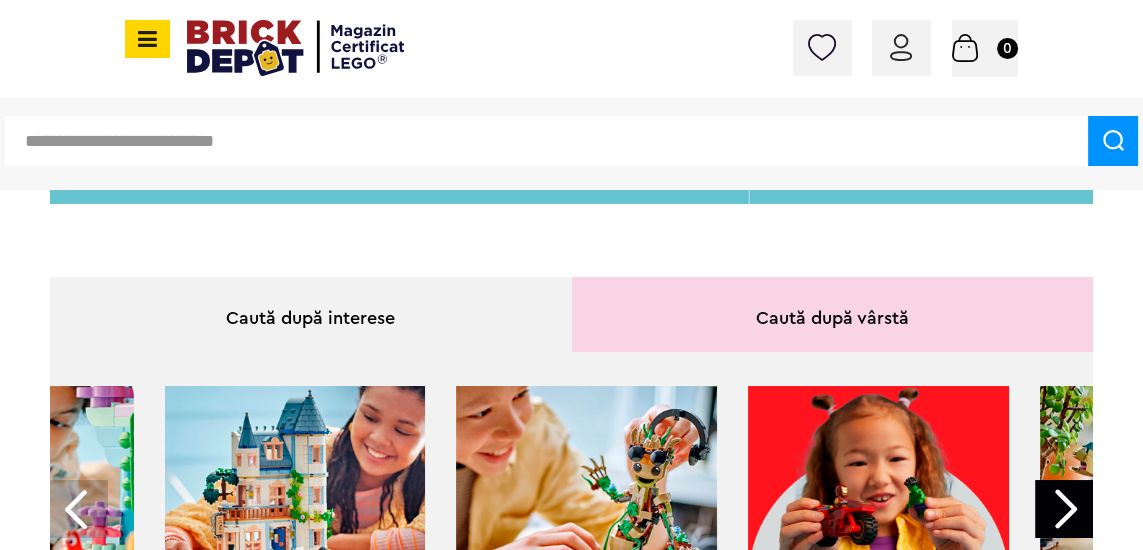 scroll, scrollTop: 621, scrollLeft: 0, axis: vertical 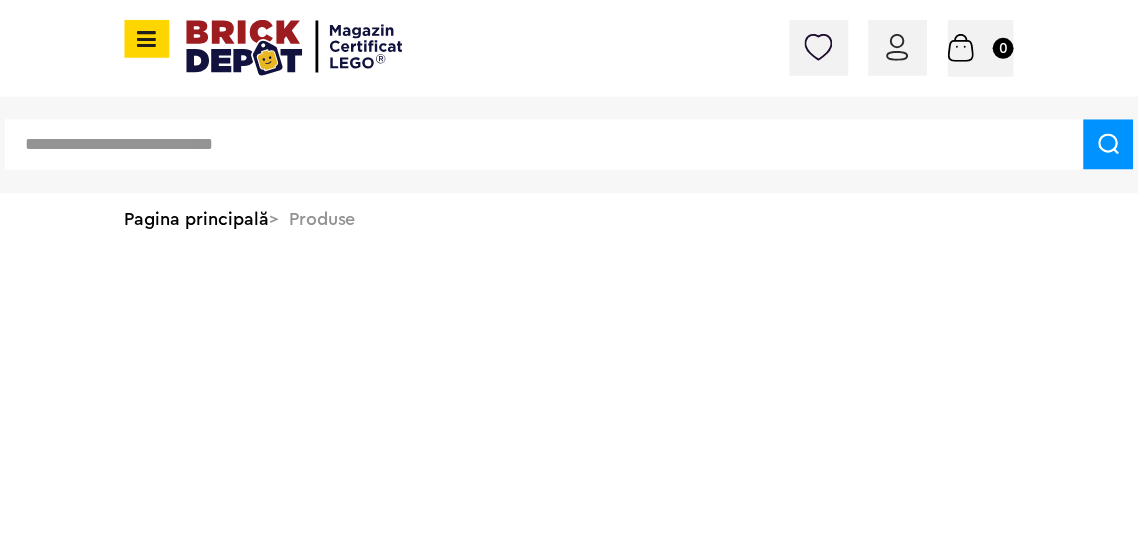 click on "Adăugat în coș Către coșul tău Continuă cumpărăturile
Cadou VIP Ninjago Battle arena la achiziții de seturi LEGO Ninjago de minim 250 lei! Află mai multe Până la 50% reducere la o selecție de piese și minifigurine LEGO! Află mai multe Cadou VIP 30683 Mașina McLaren F1 la achiziții de seturi LEGO F1 de minim 150 lei! Află mai multe Până la 30% reducere la o selecție de seturi LEGO! (30.06 - 29.07.2025) Află mai multe
Conectare
Coș   0
CATEGORII
Jucării LEGO
Card Cadou LEGO Animal Crossing Architecture Art Nou Bluey Nou Brickheadz City Nou Classic Nou" at bounding box center (571, 148) 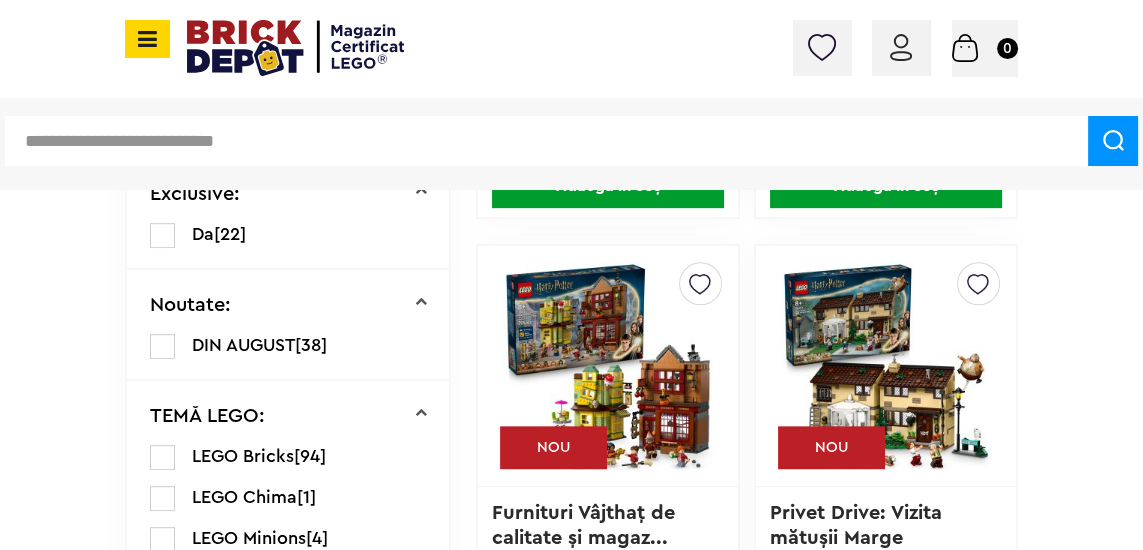 click at bounding box center (608, 366) 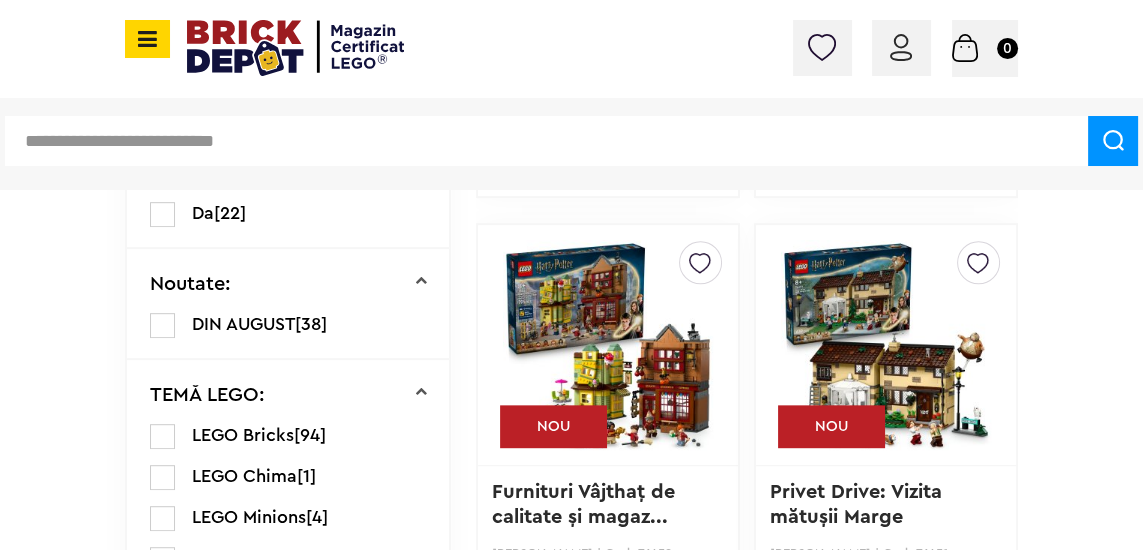 scroll, scrollTop: 1234, scrollLeft: 0, axis: vertical 